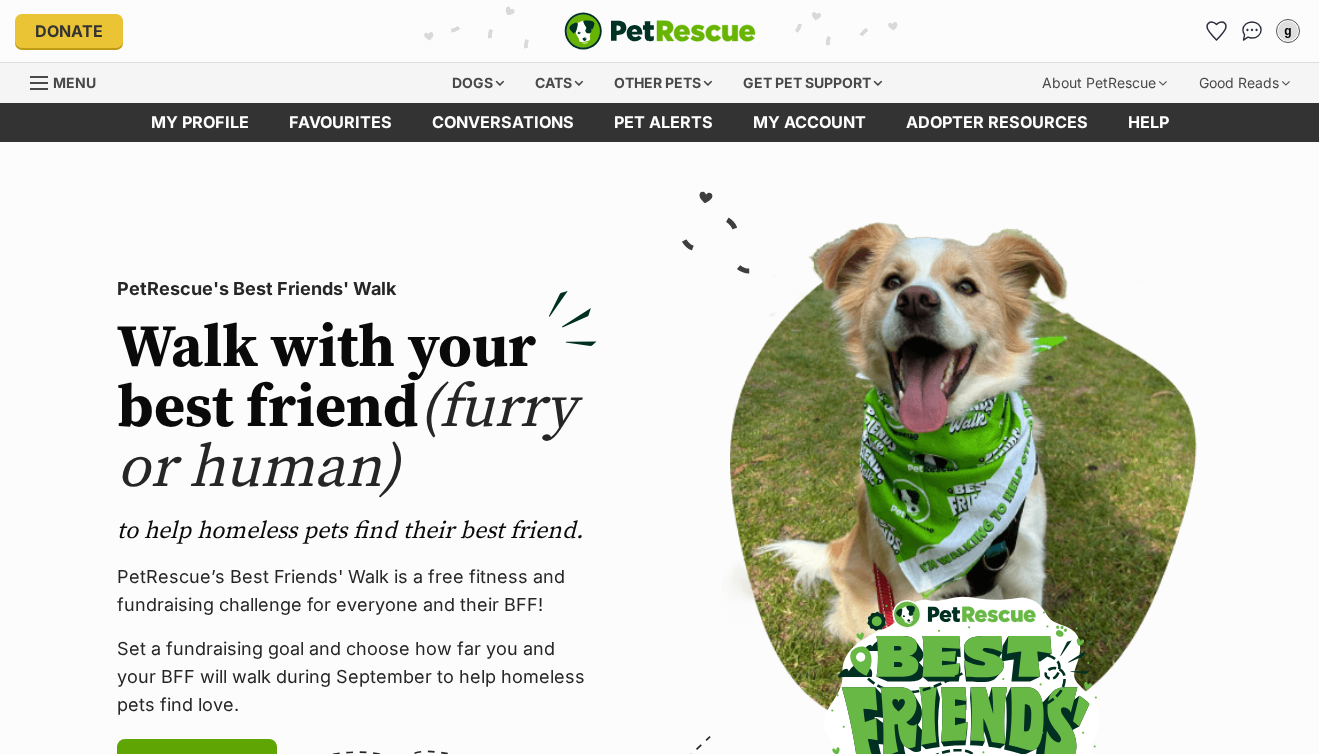 scroll, scrollTop: 0, scrollLeft: 0, axis: both 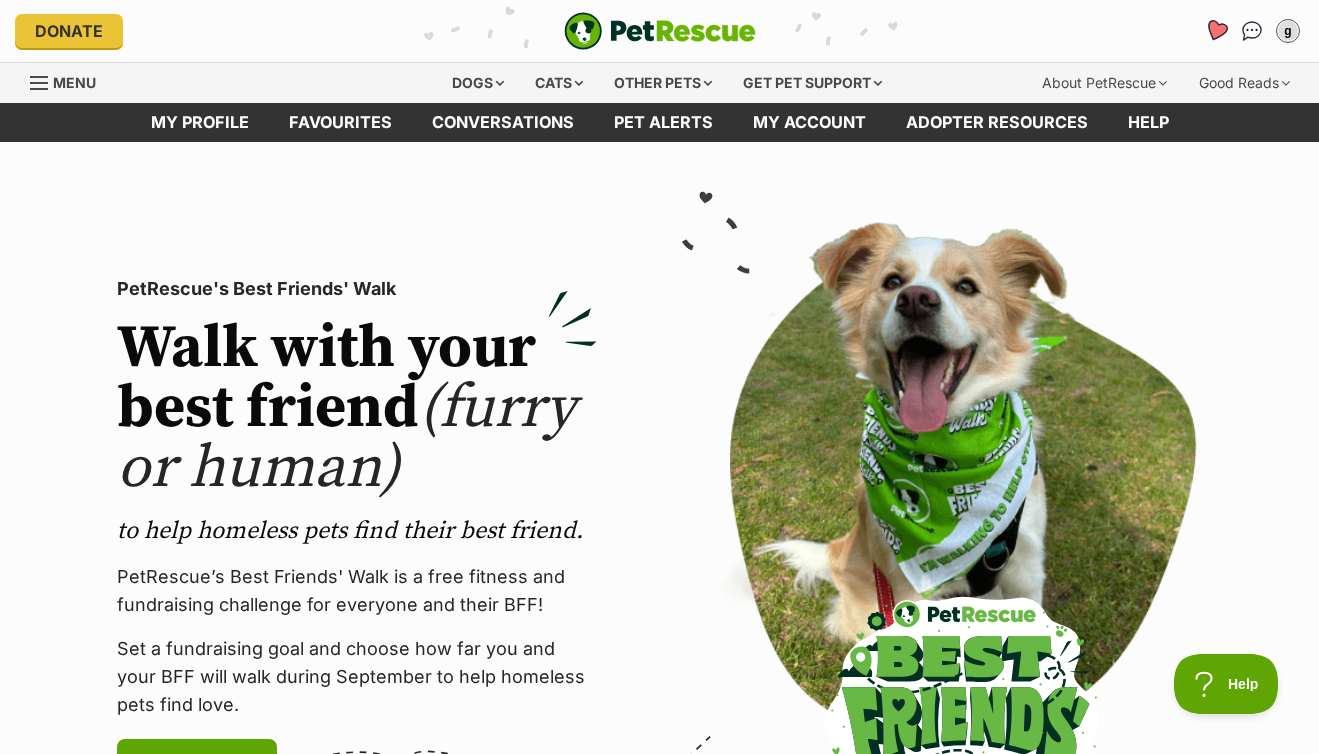 click 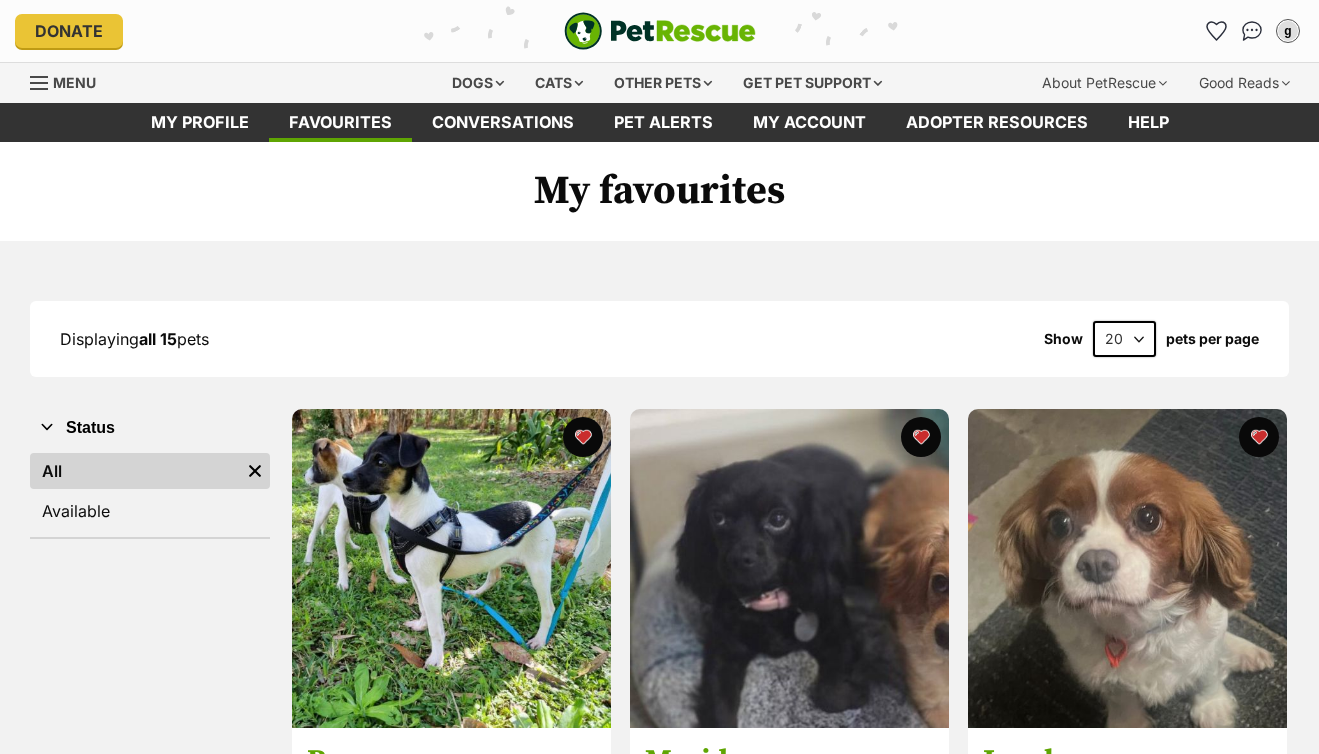 scroll, scrollTop: 0, scrollLeft: 0, axis: both 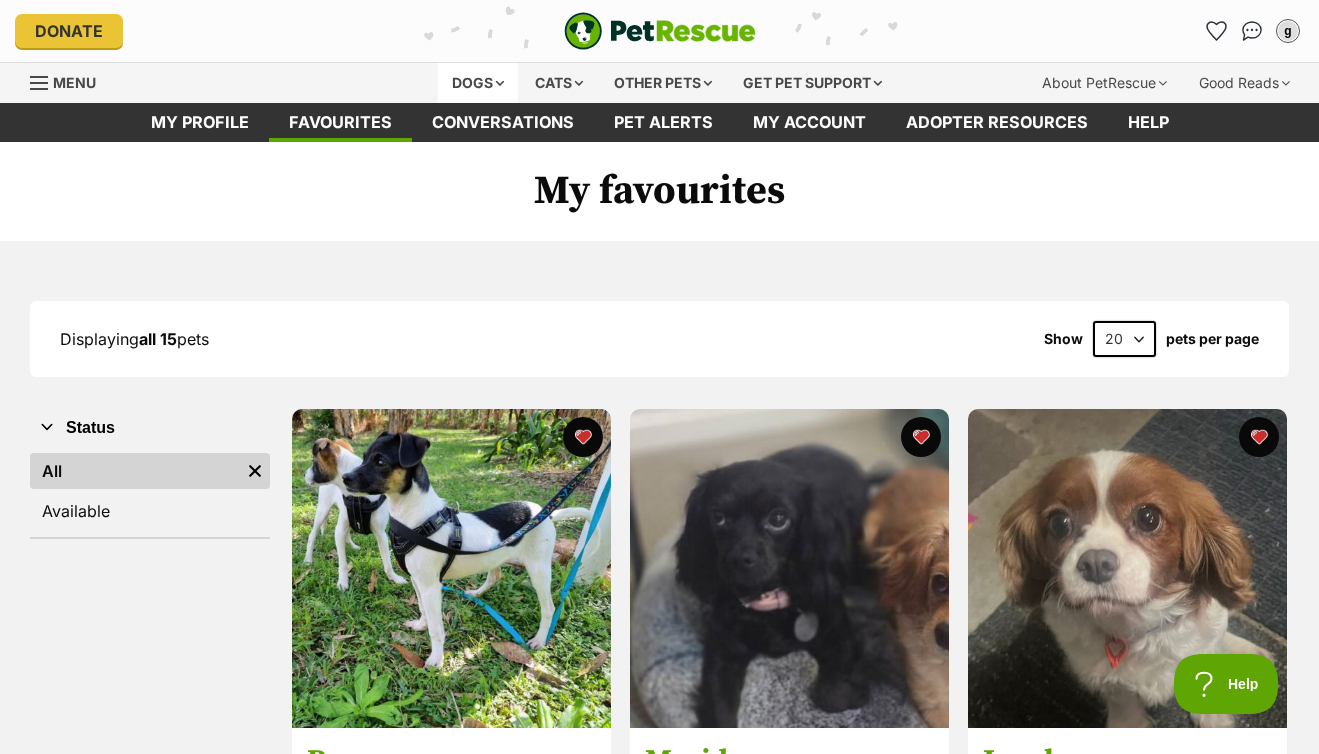 click on "Dogs" at bounding box center (478, 83) 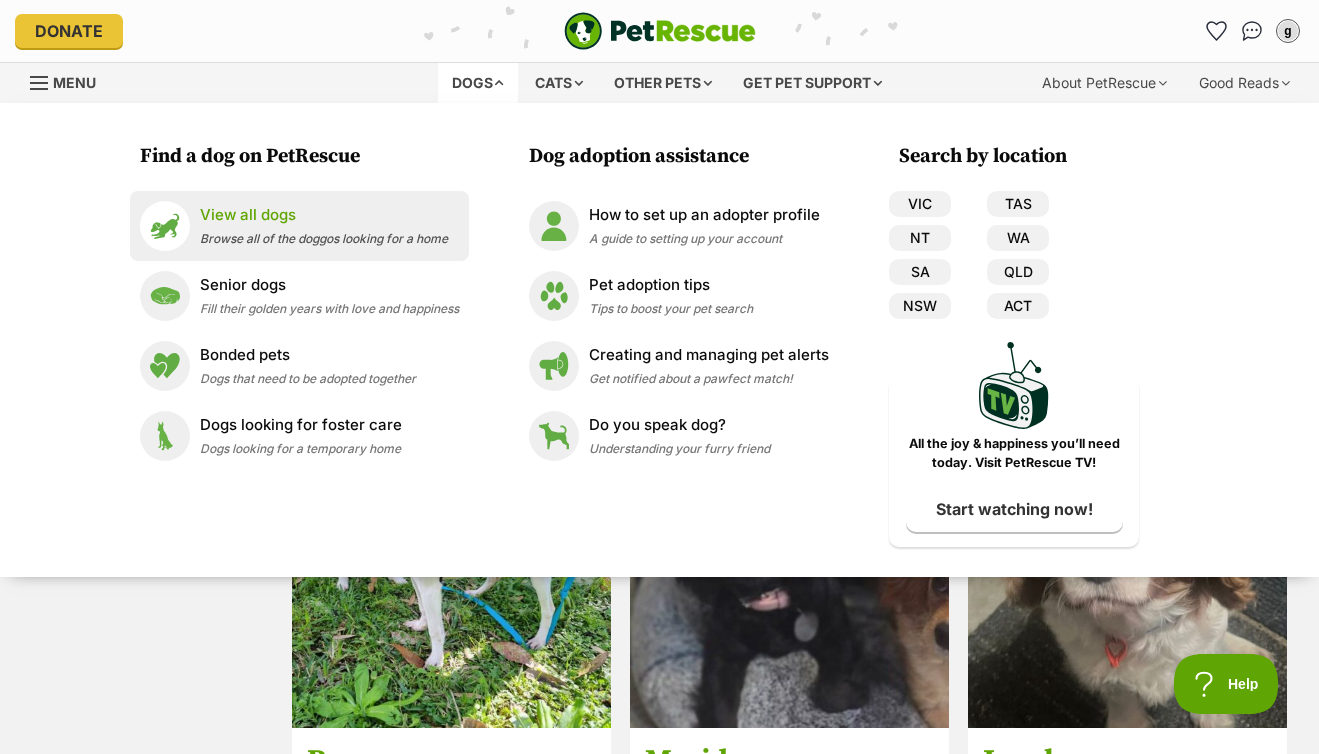click on "View all dogs" at bounding box center [324, 215] 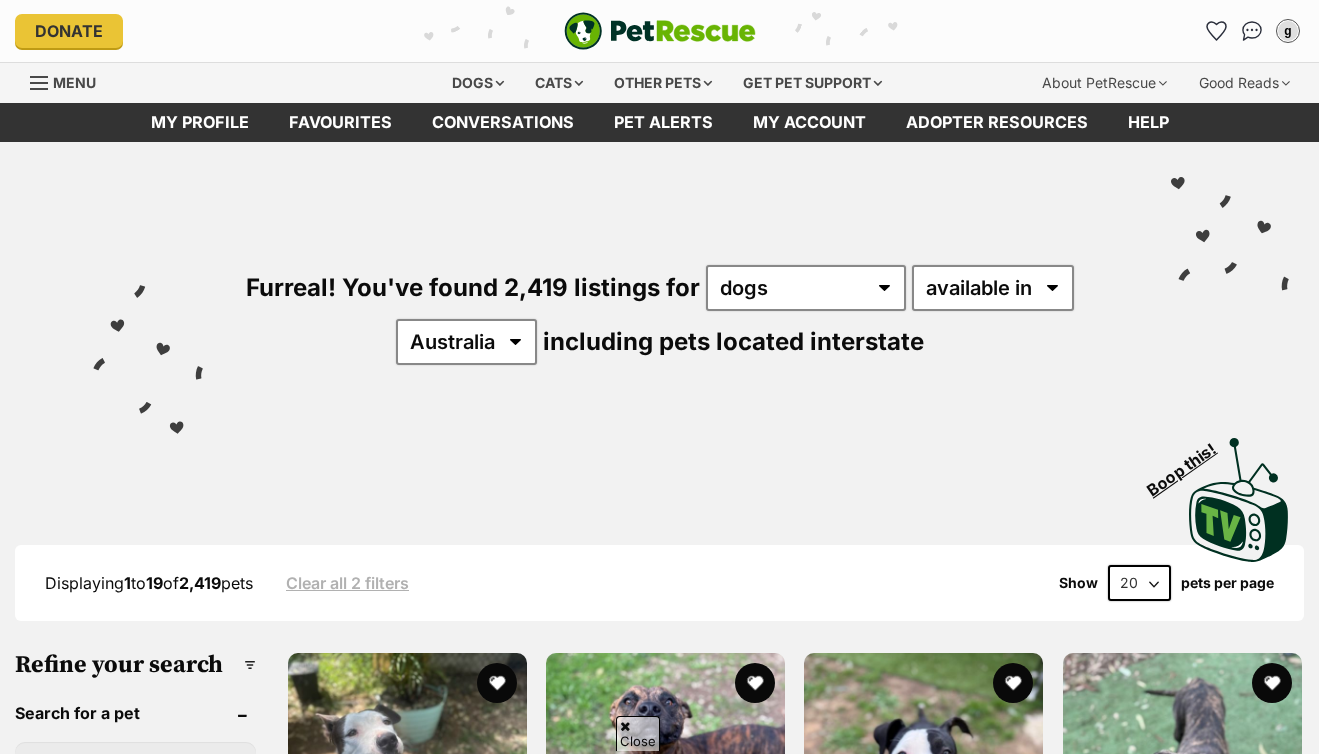 scroll, scrollTop: 392, scrollLeft: 0, axis: vertical 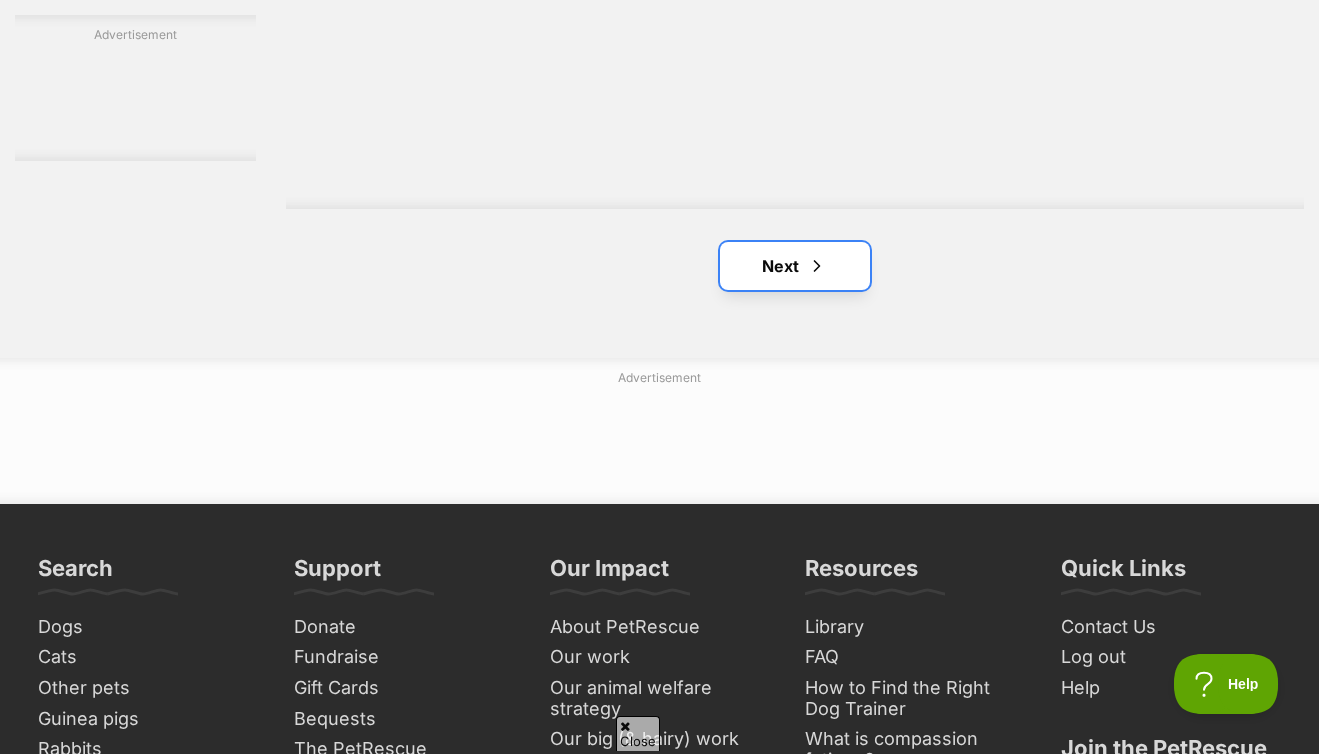 click on "Next" at bounding box center [795, 266] 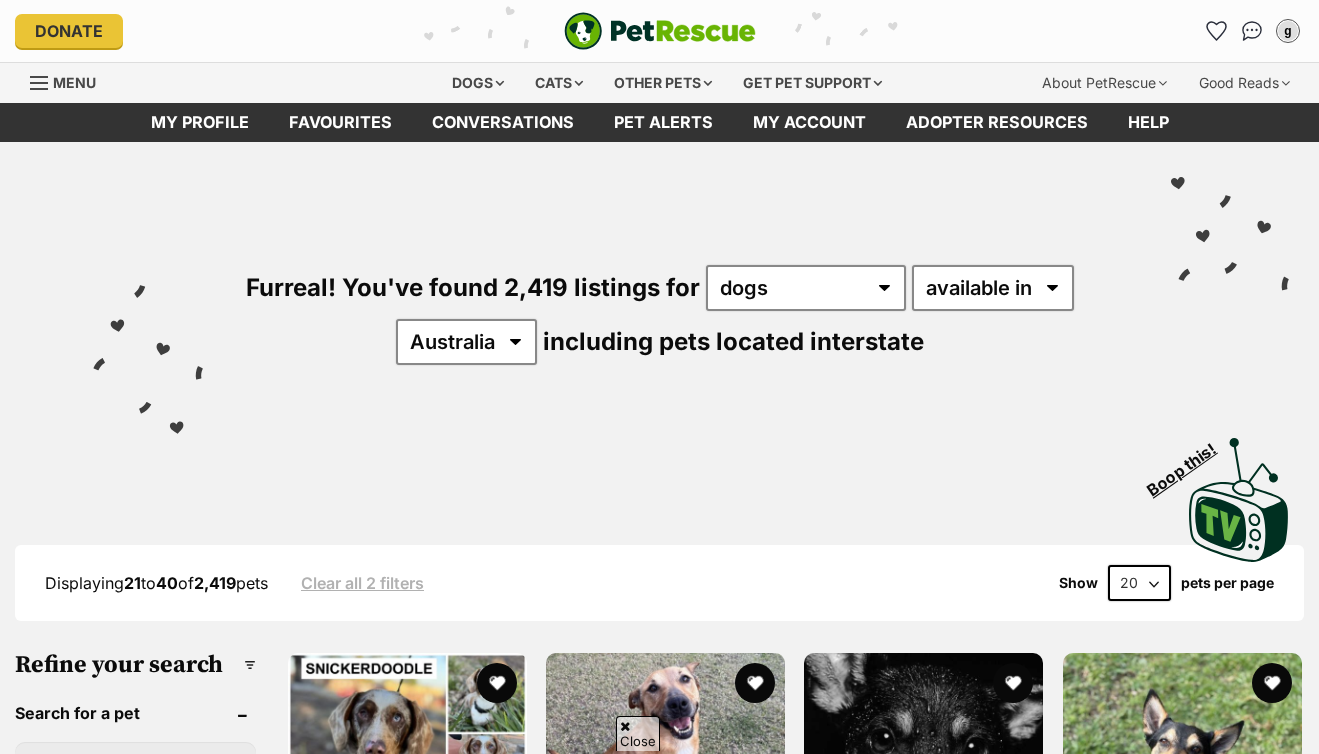 scroll, scrollTop: 369, scrollLeft: 0, axis: vertical 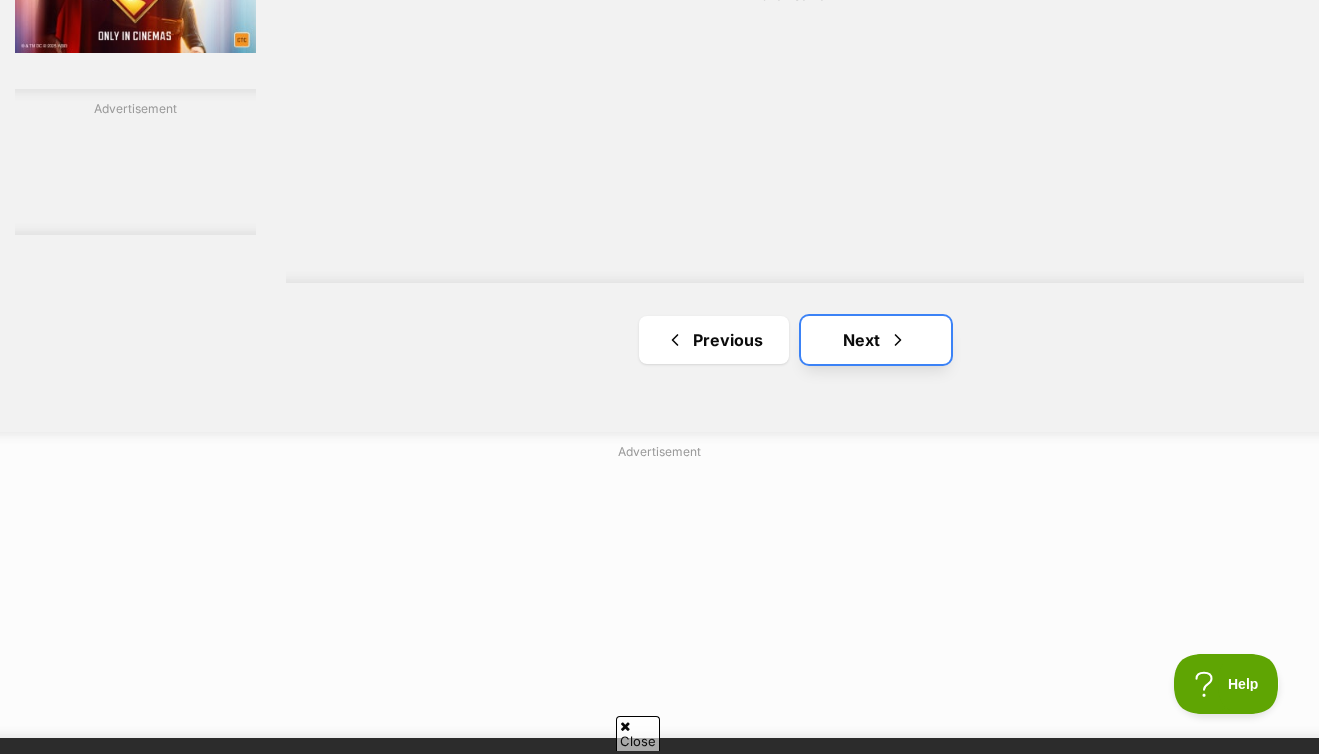 click on "Next" at bounding box center [876, 340] 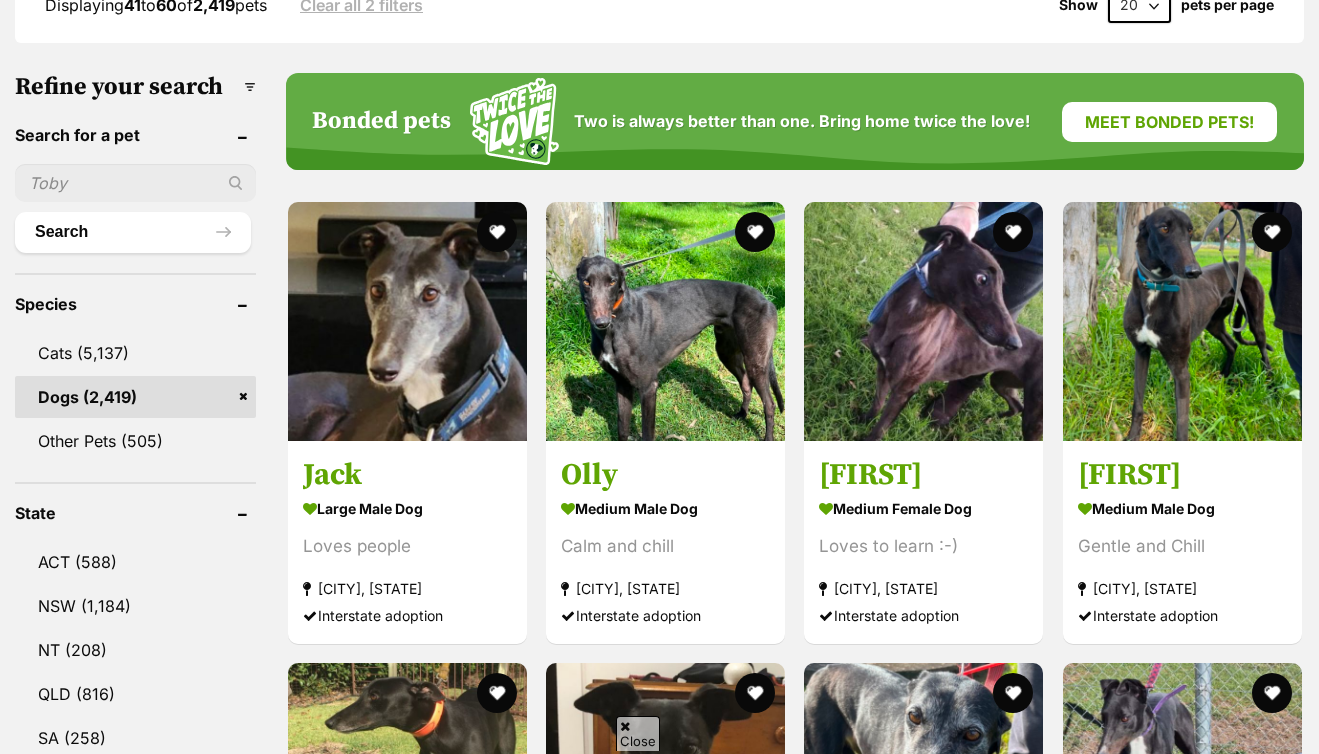 scroll, scrollTop: 578, scrollLeft: 0, axis: vertical 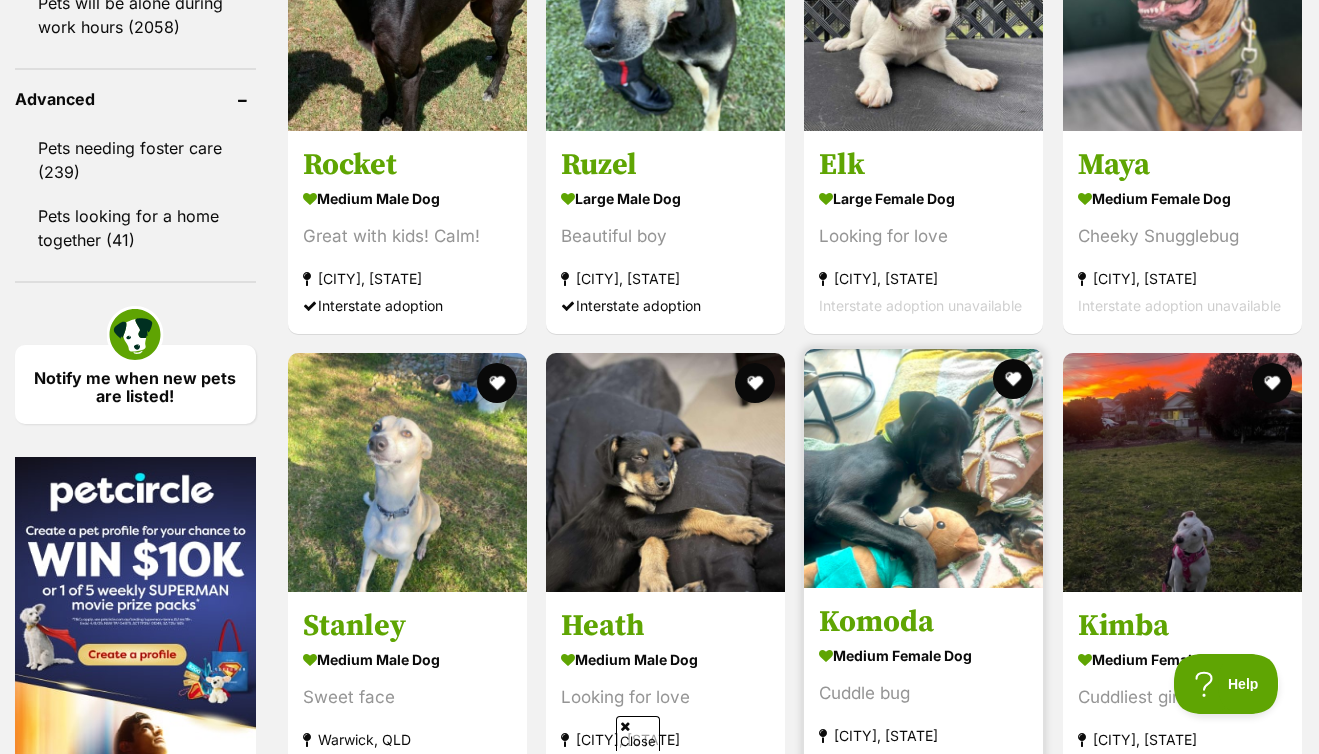 click at bounding box center [923, 468] 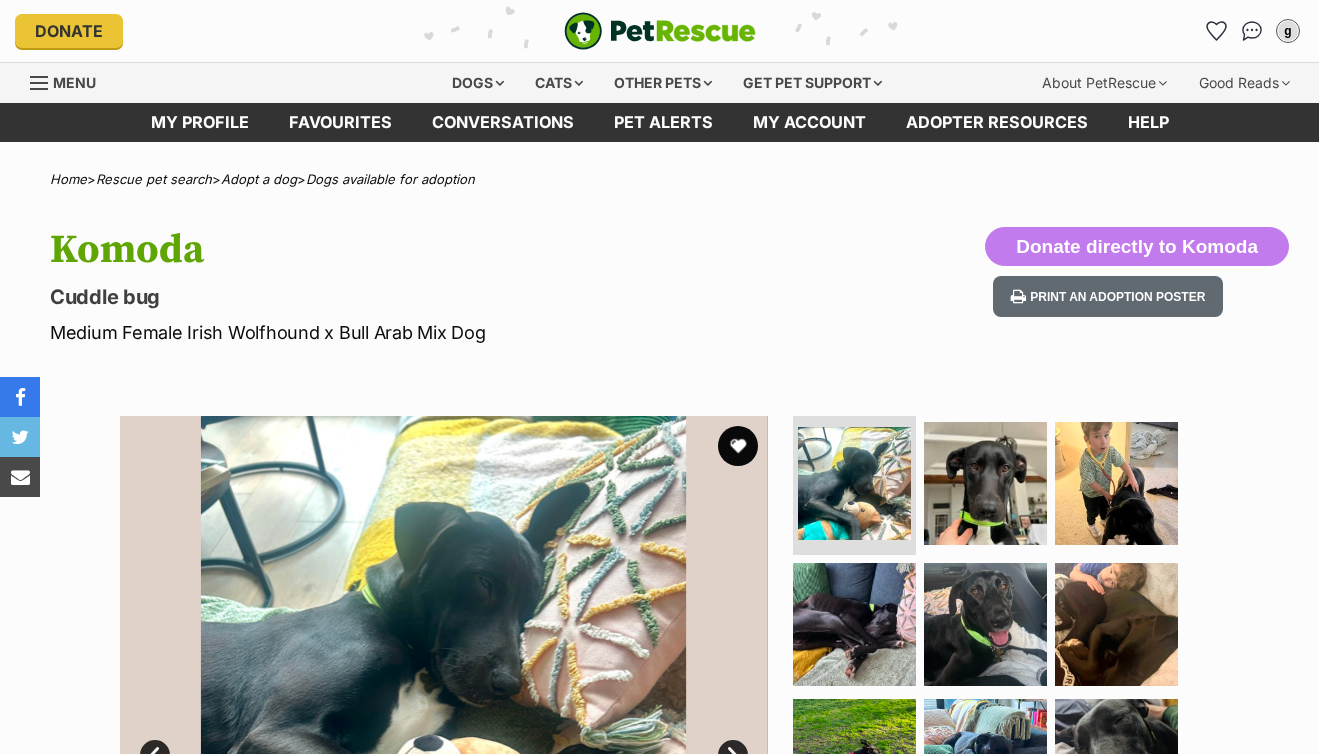 scroll, scrollTop: 0, scrollLeft: 0, axis: both 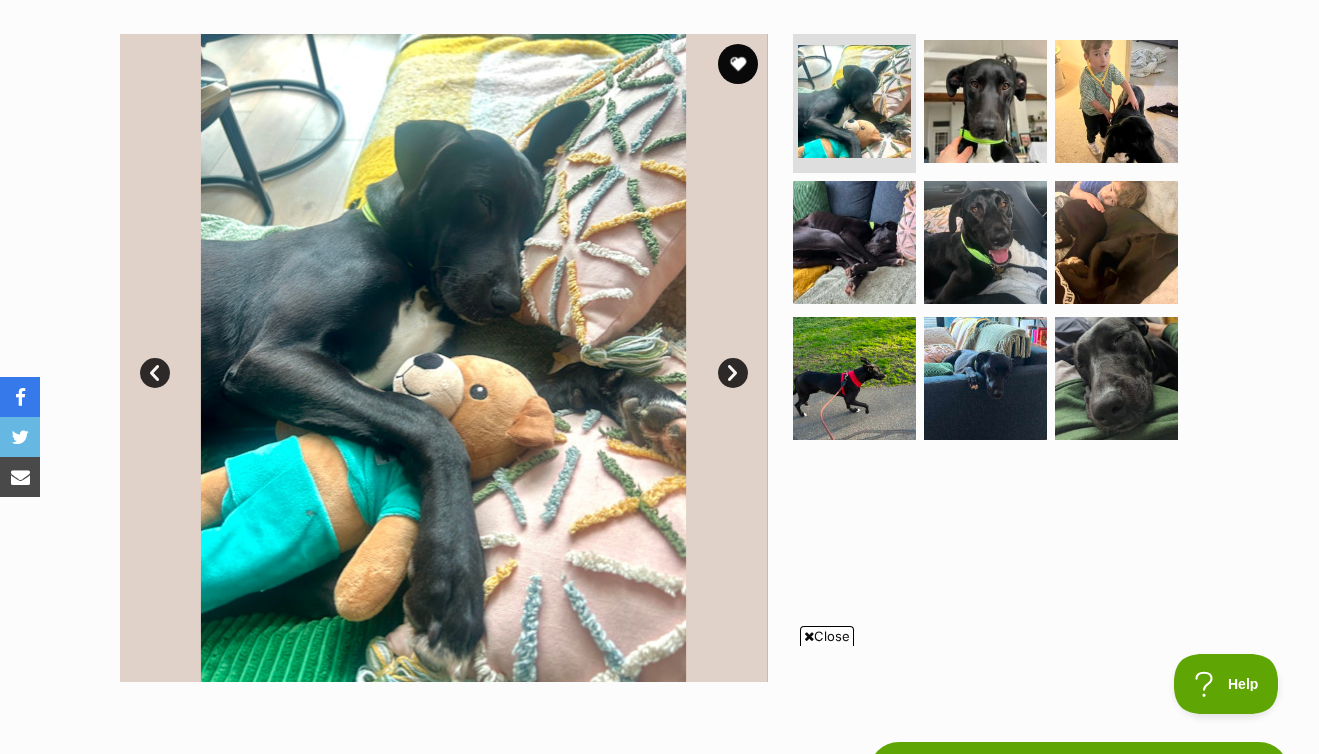 click on "Next" at bounding box center [733, 373] 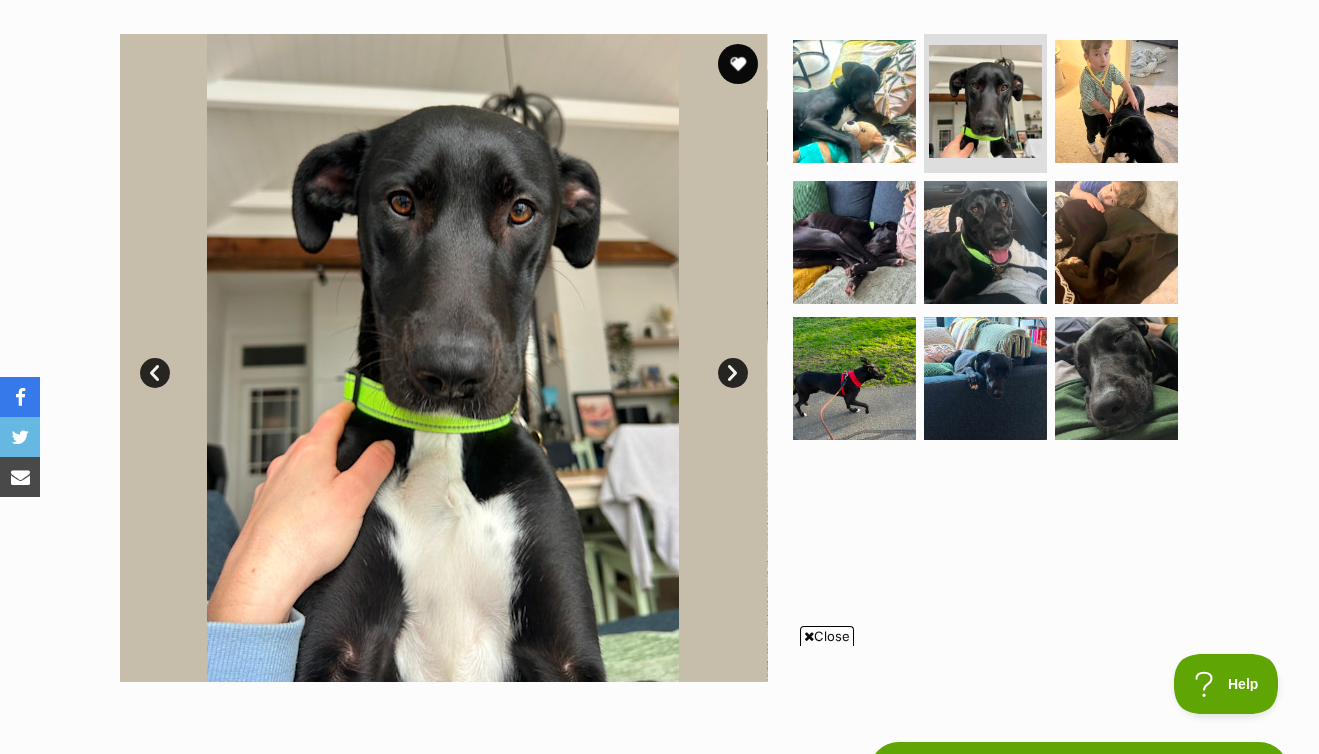 click on "Next" at bounding box center [733, 373] 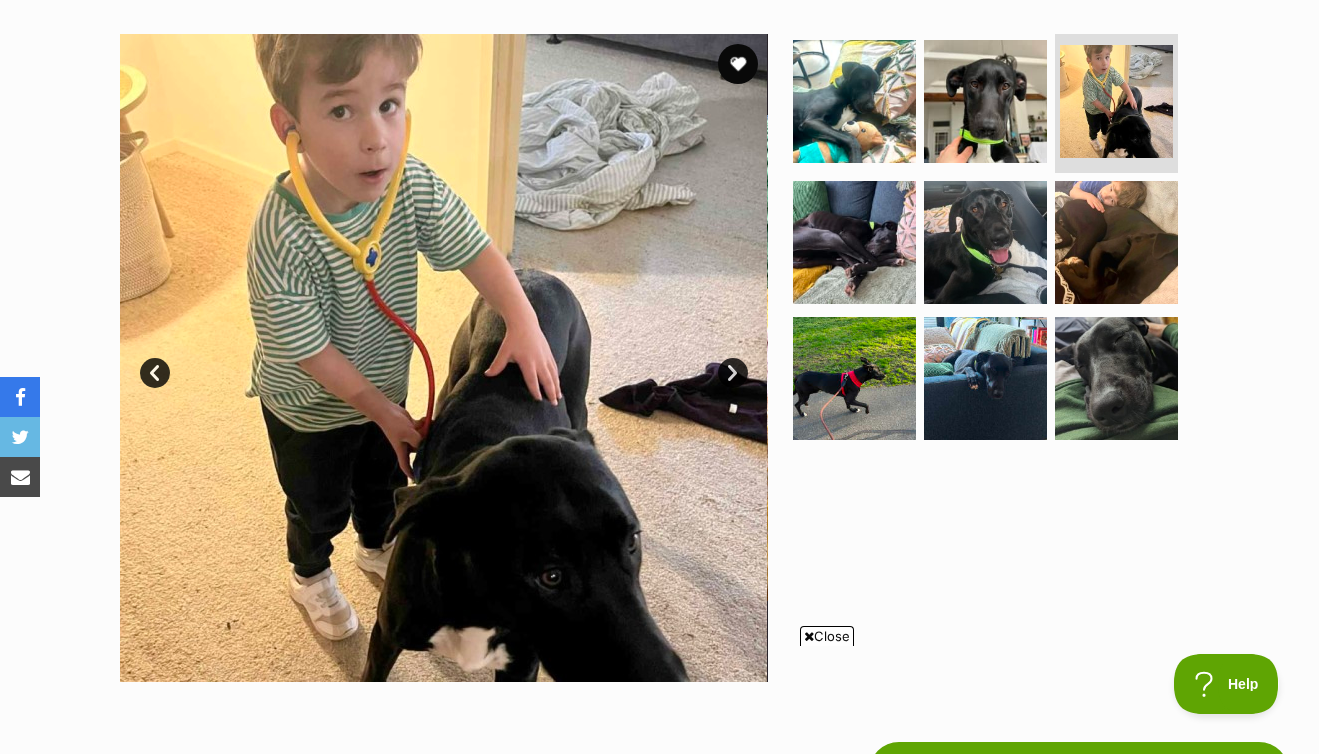 click on "Next" at bounding box center (733, 373) 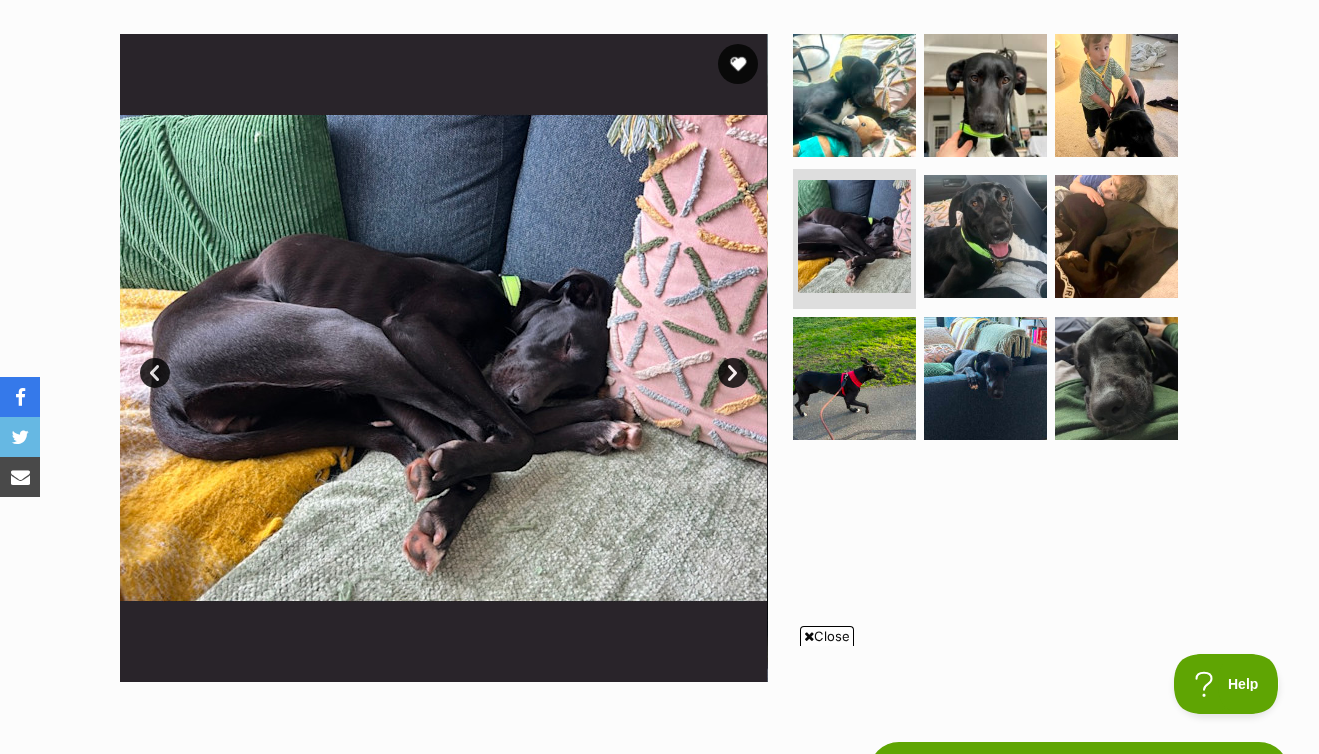 click on "Next" at bounding box center [733, 373] 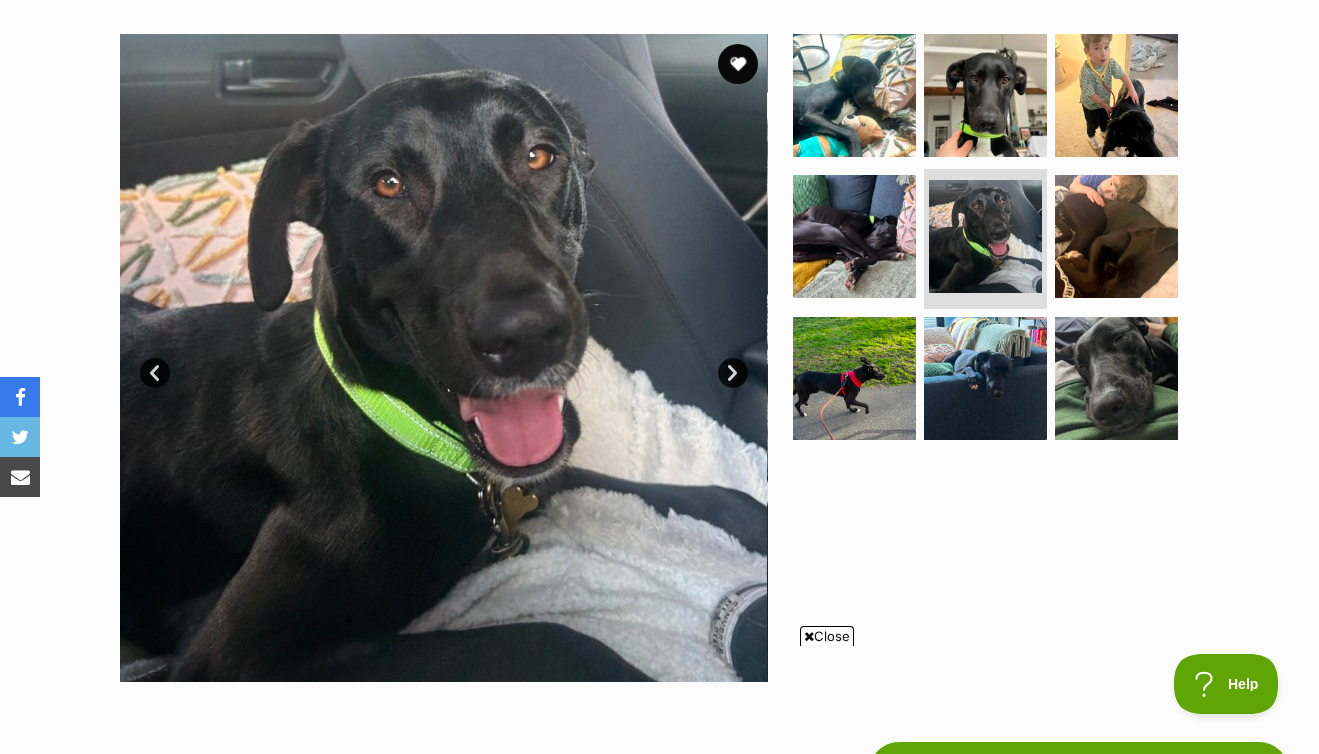 click on "Next" at bounding box center [733, 373] 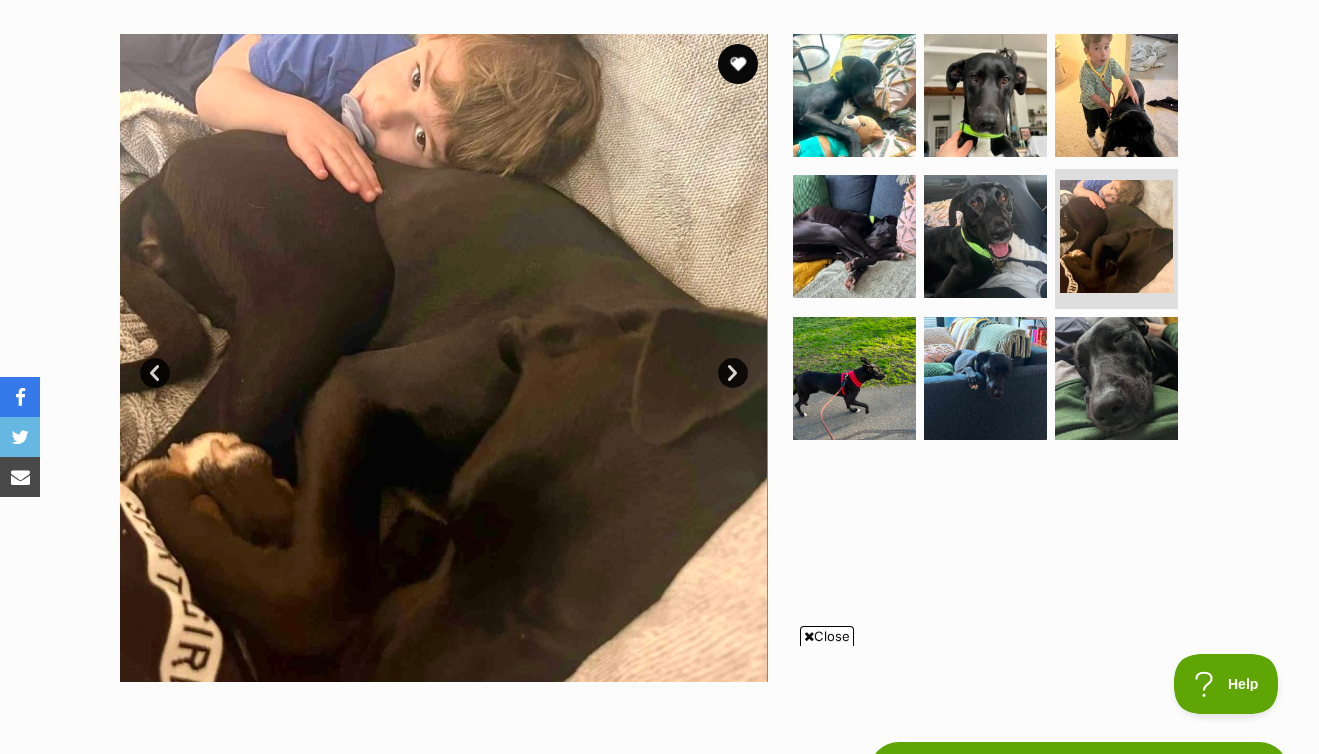 click on "Next" at bounding box center (733, 373) 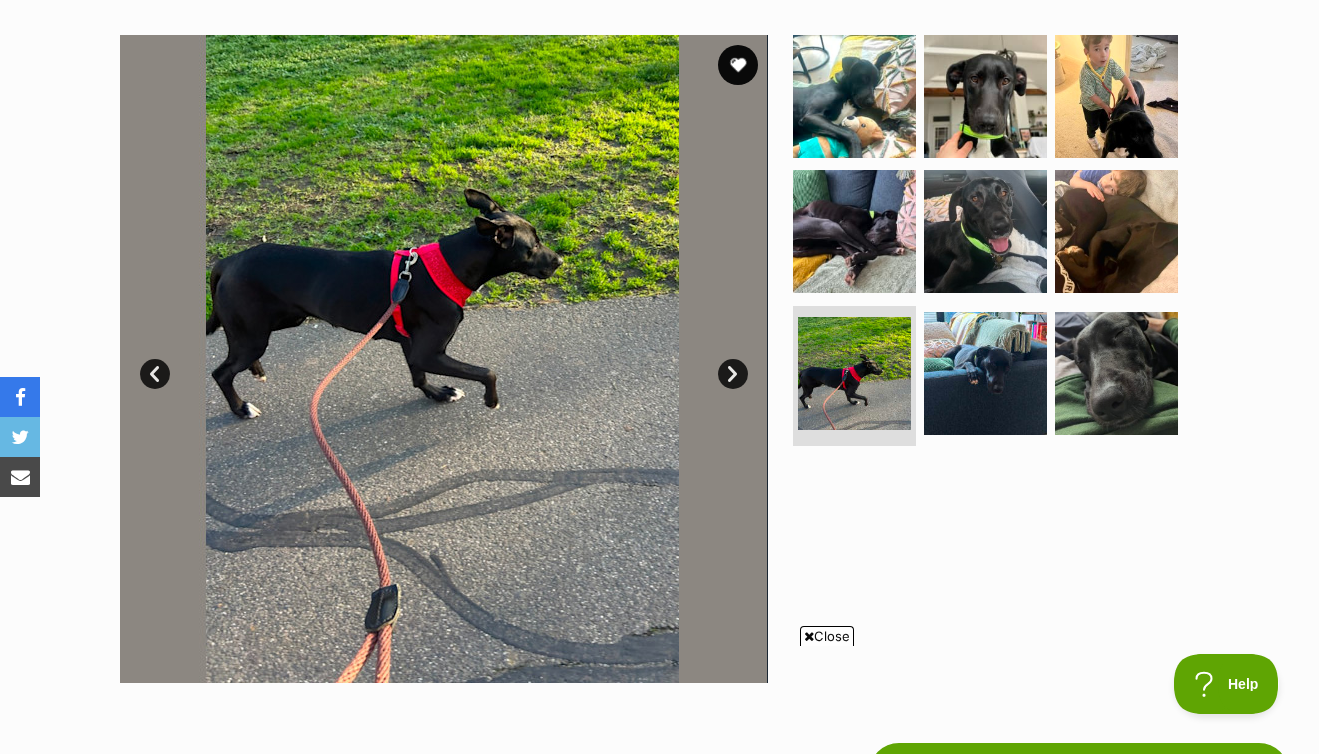 scroll, scrollTop: 261, scrollLeft: 0, axis: vertical 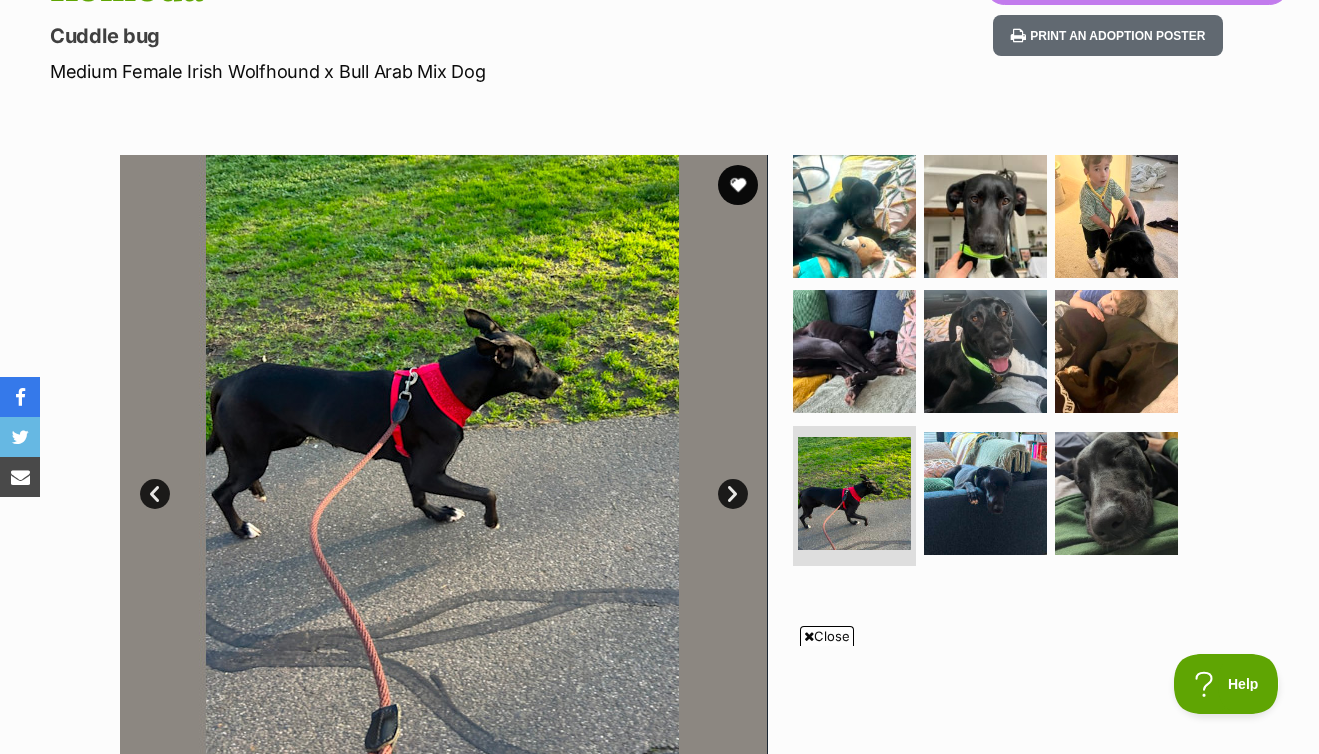 click on "Next" at bounding box center (733, 494) 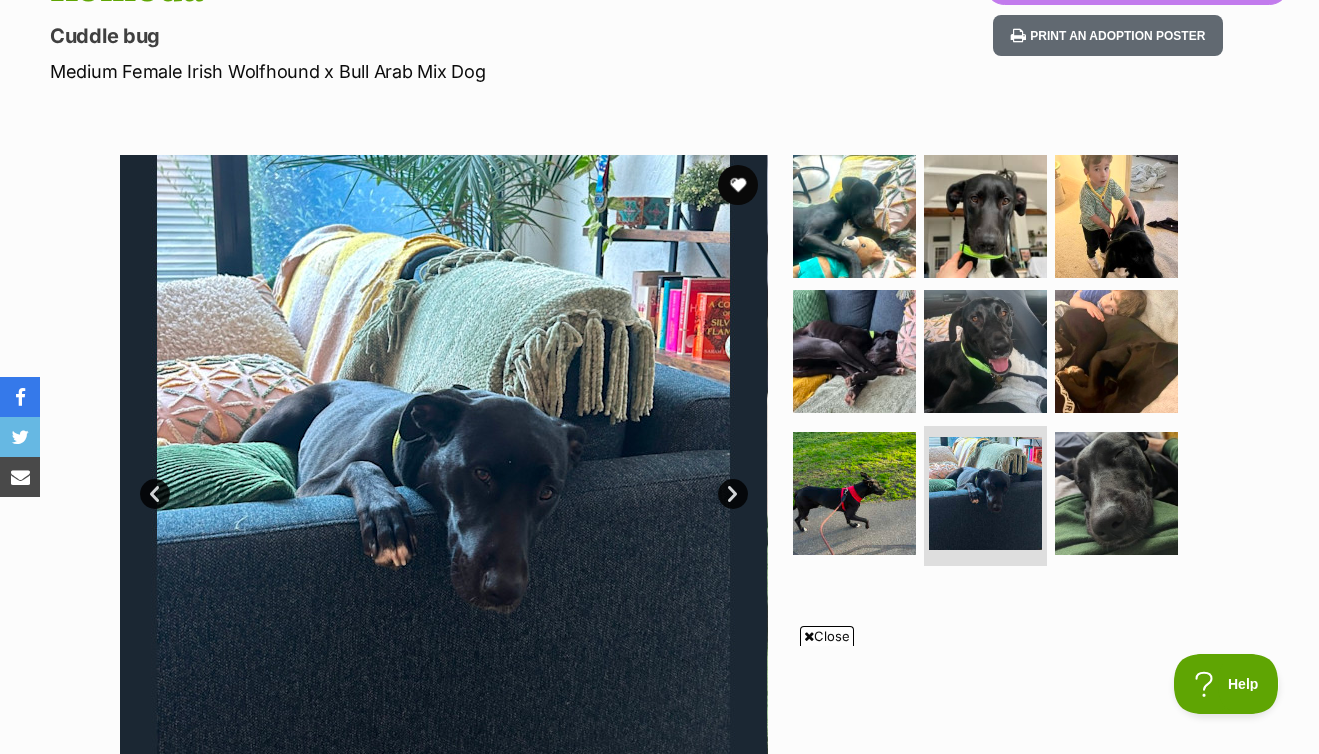 click on "Next" at bounding box center (733, 494) 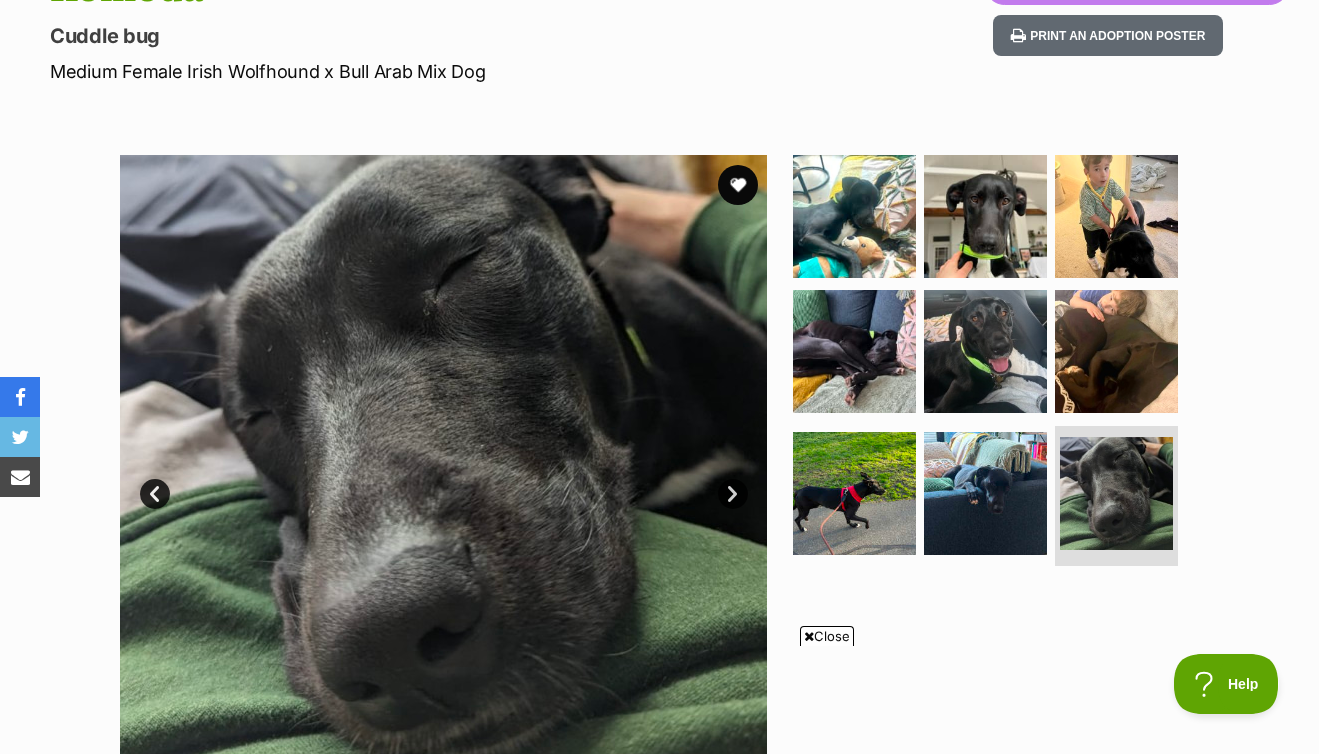 click on "Next" at bounding box center [733, 494] 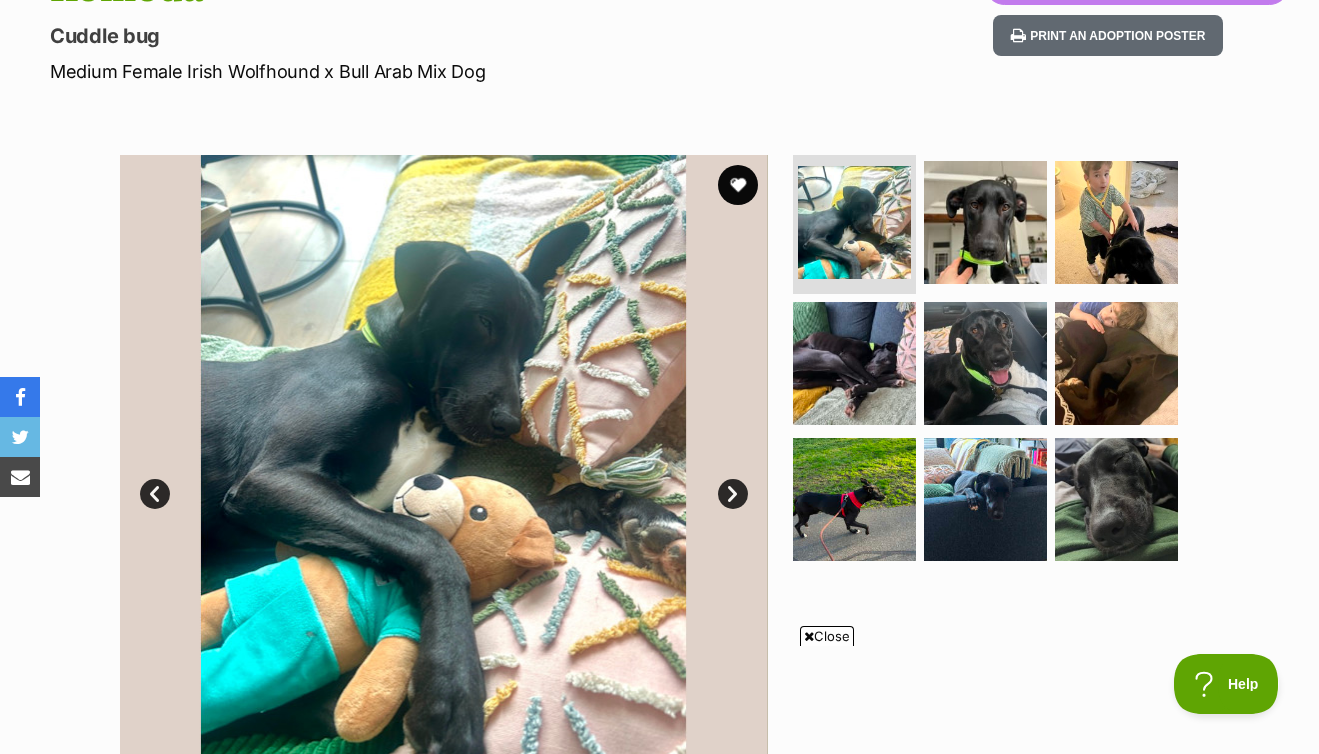 click on "Next" at bounding box center [733, 494] 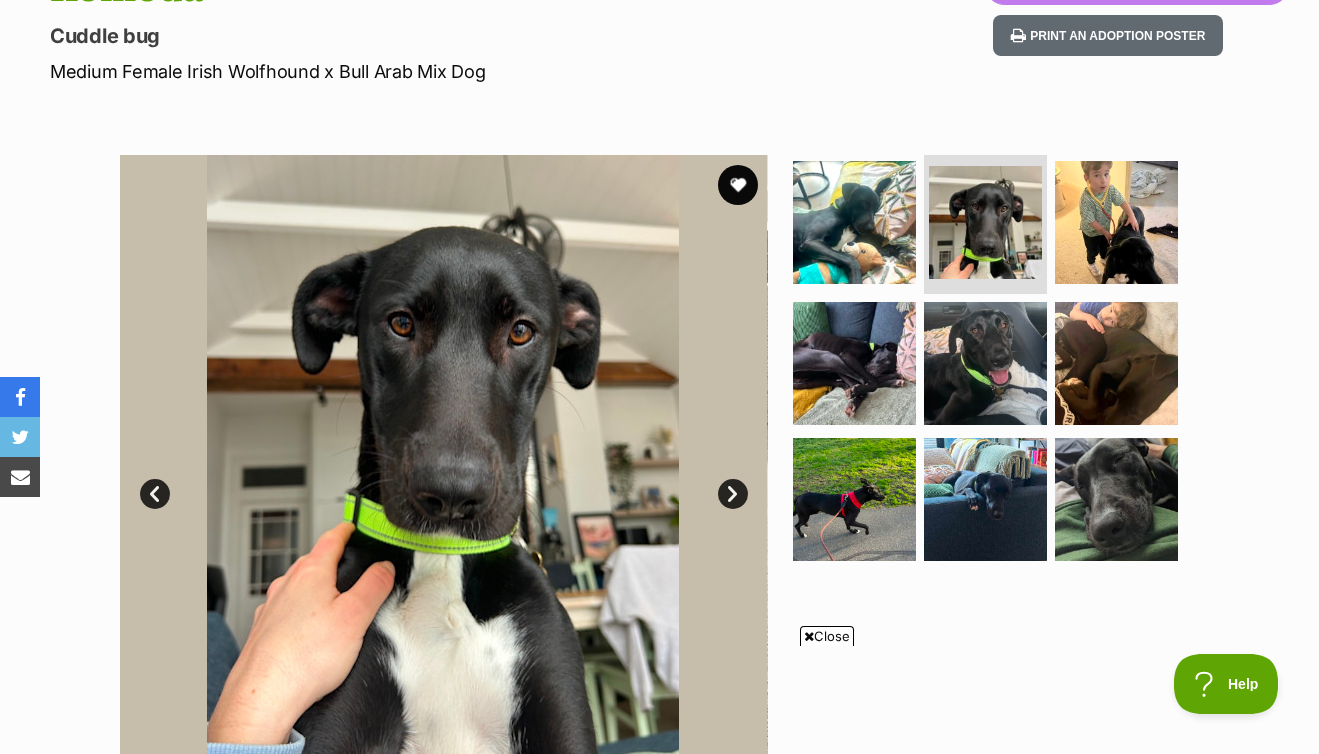 click on "Next" at bounding box center (733, 494) 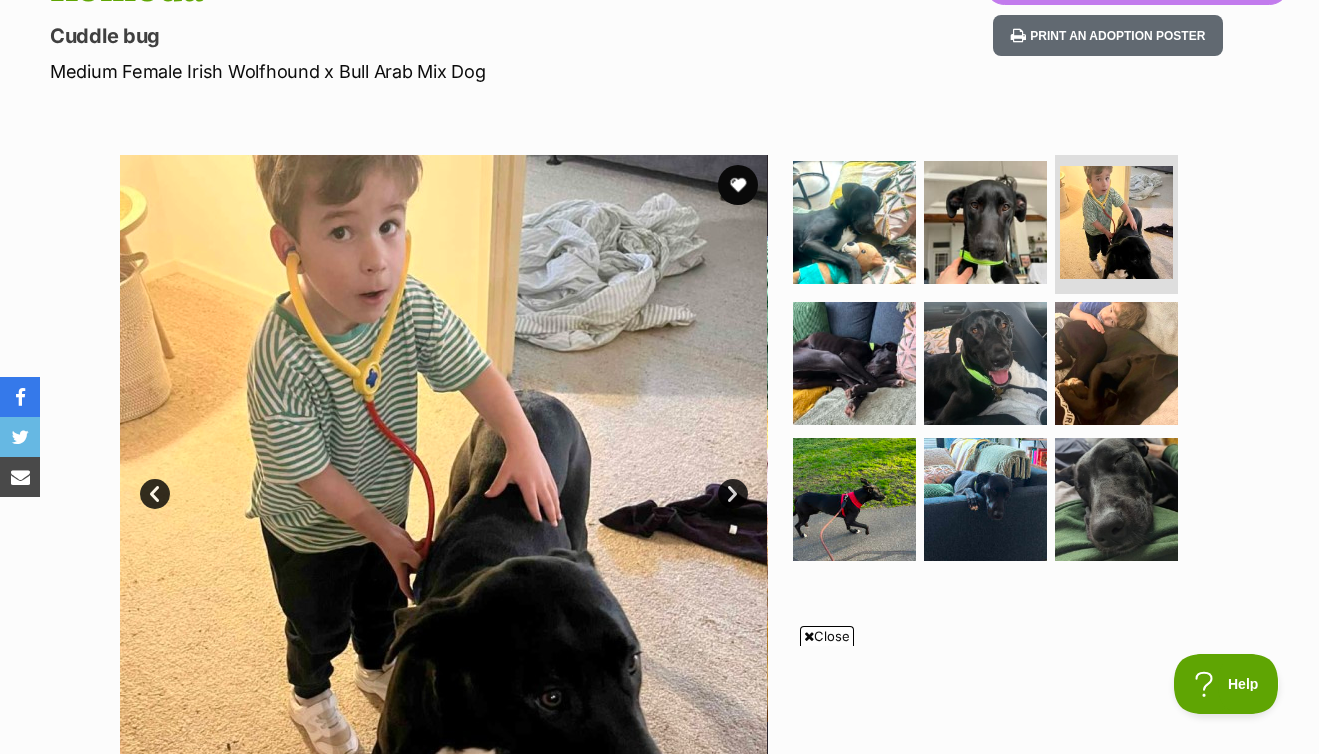 click on "Next" at bounding box center (733, 494) 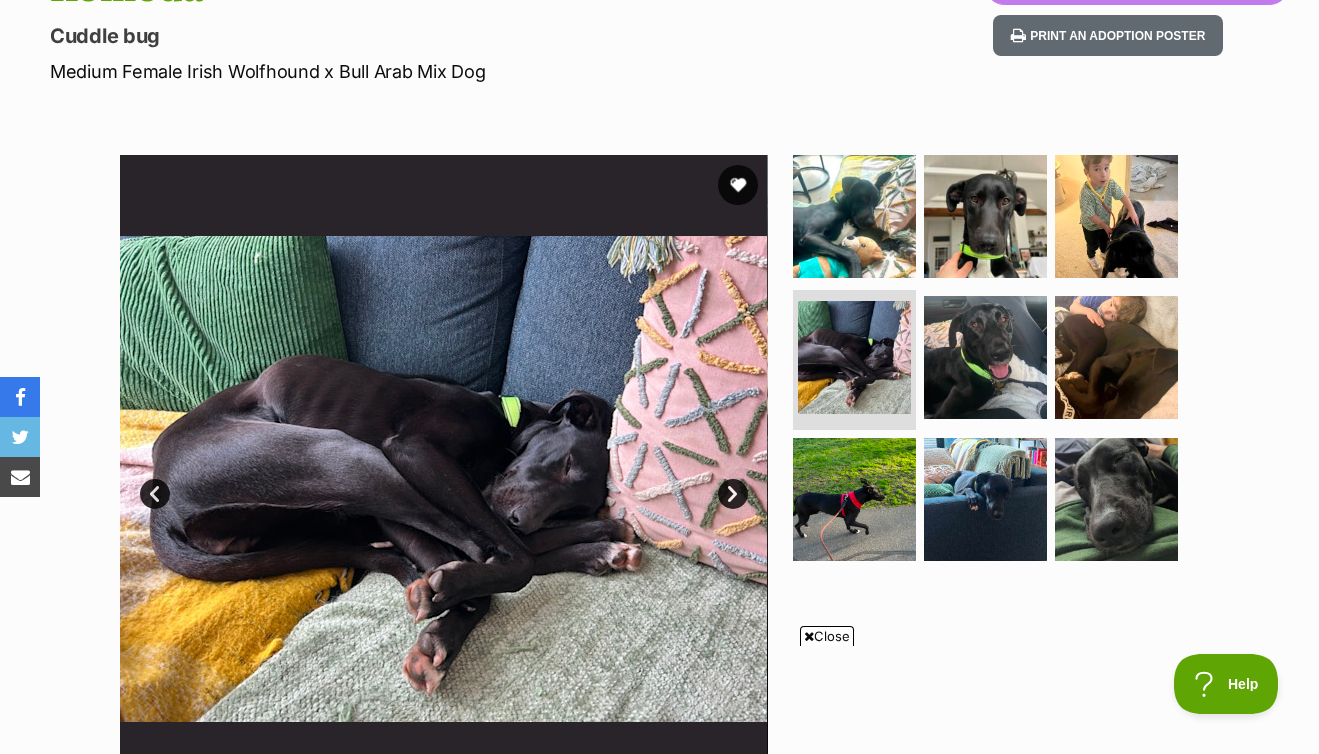 click on "Next" at bounding box center (733, 494) 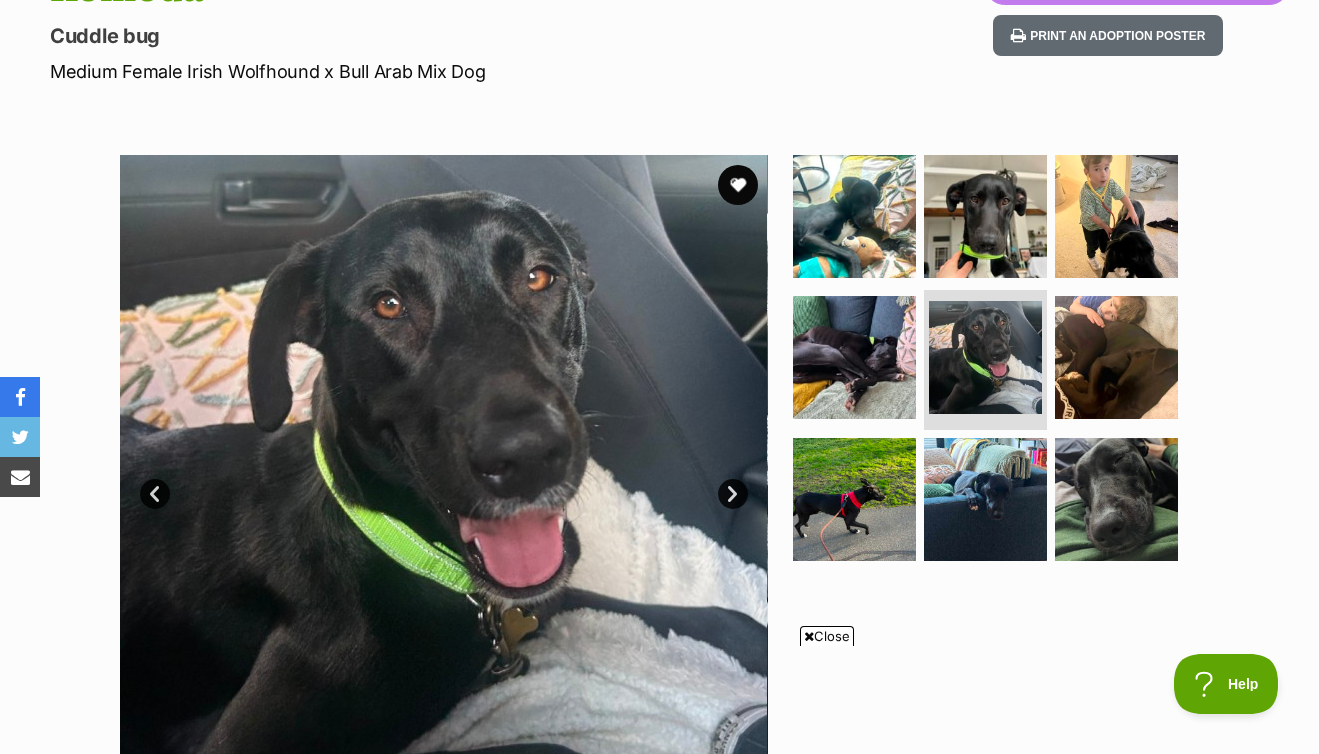 click on "Next" at bounding box center (733, 494) 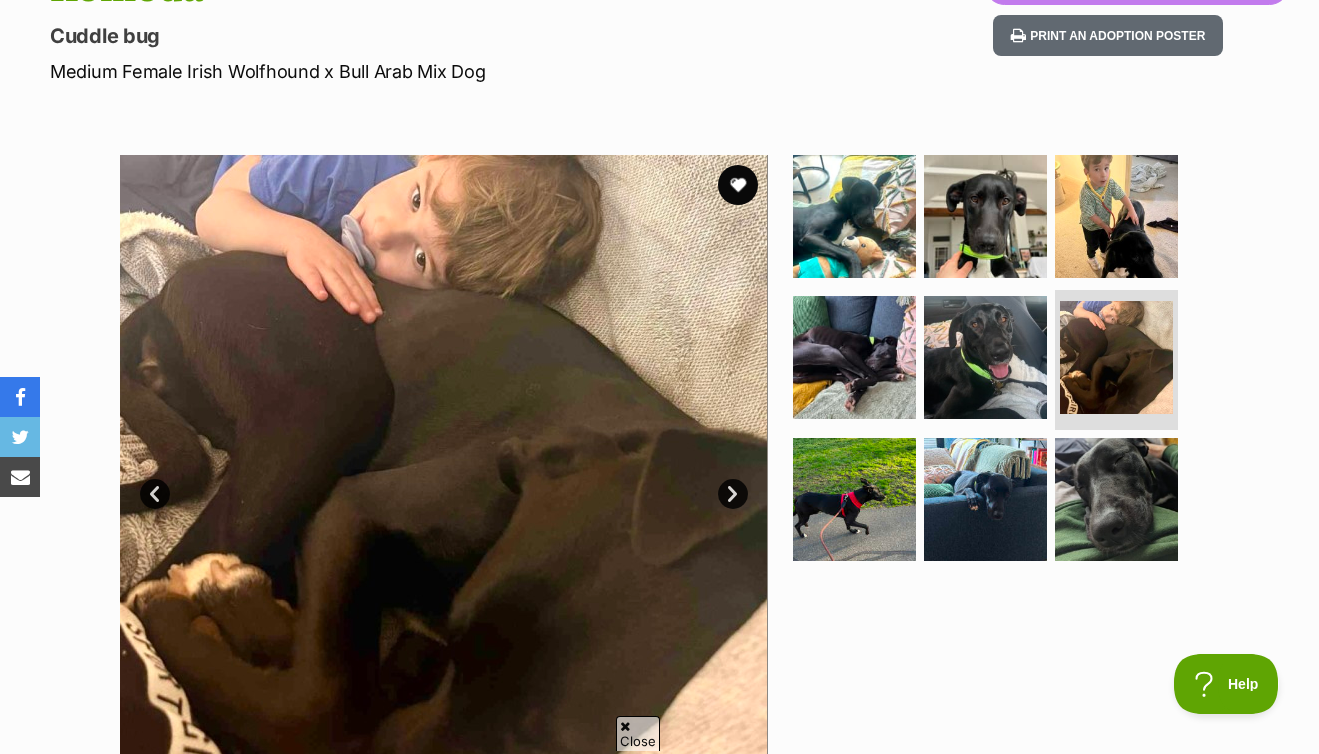 click on "Next" at bounding box center (733, 494) 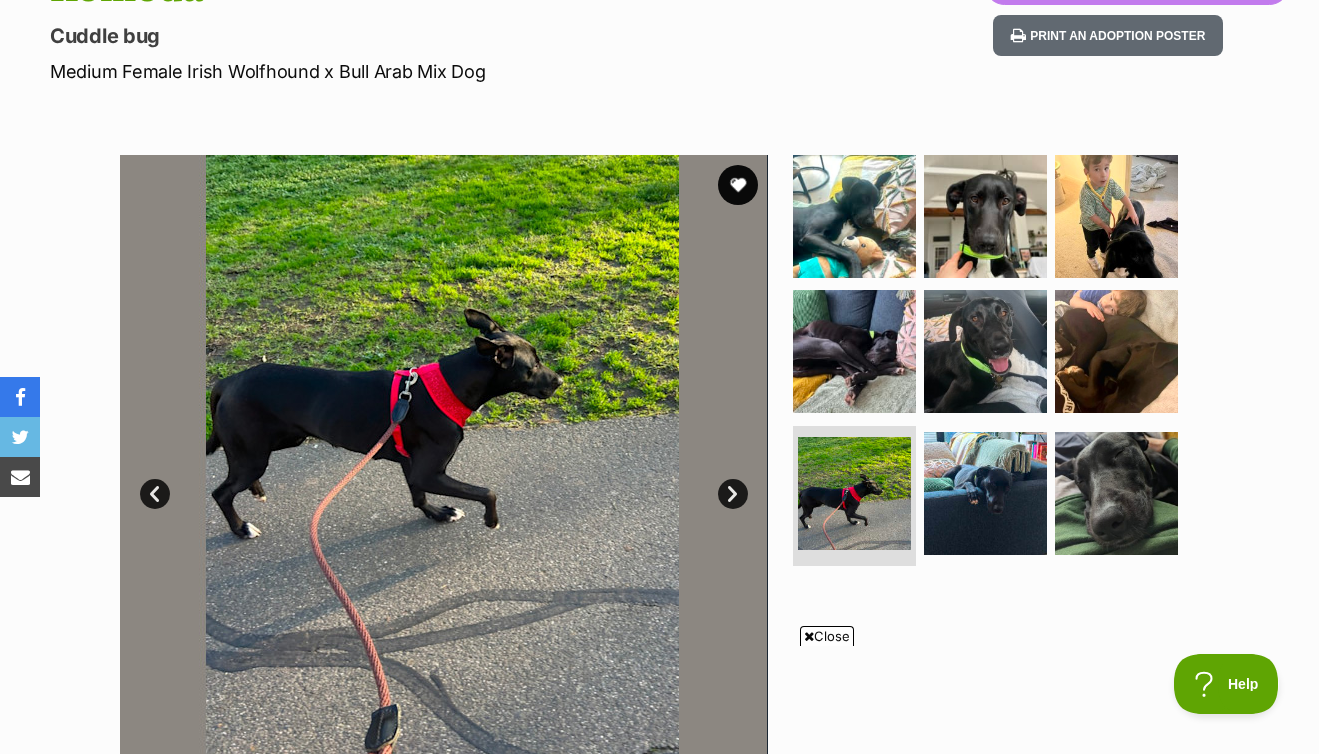 click on "Next" at bounding box center (733, 494) 